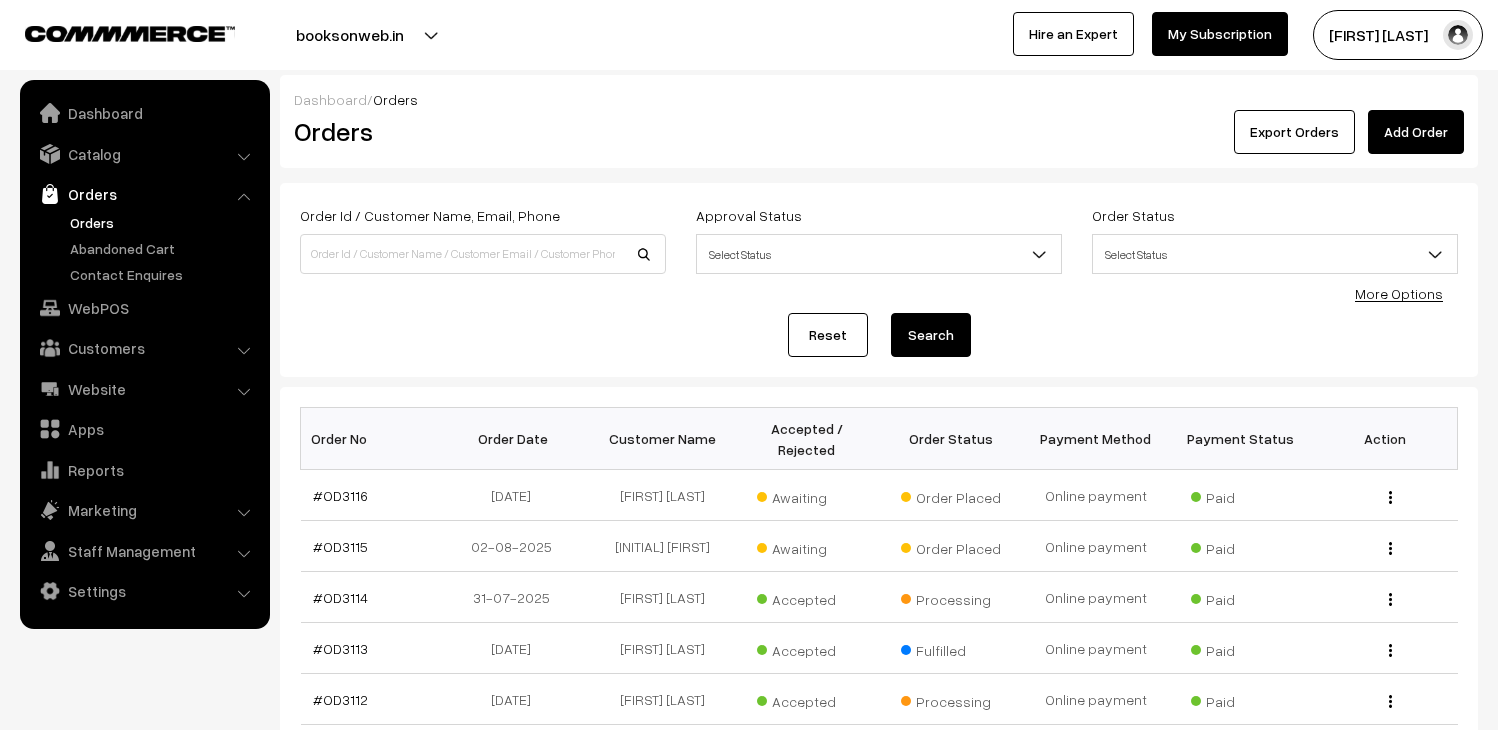 scroll, scrollTop: 0, scrollLeft: 0, axis: both 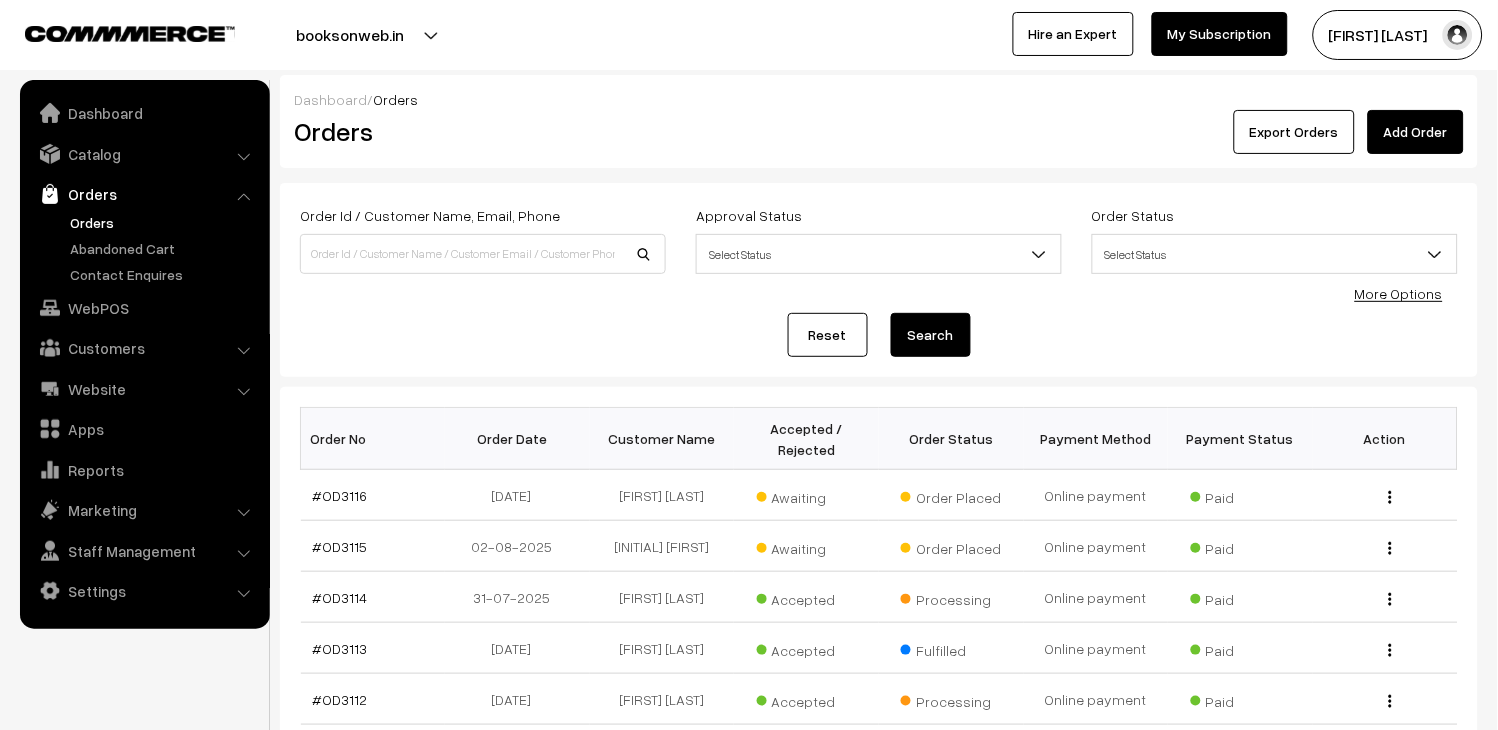 click on "Orders" at bounding box center (164, 222) 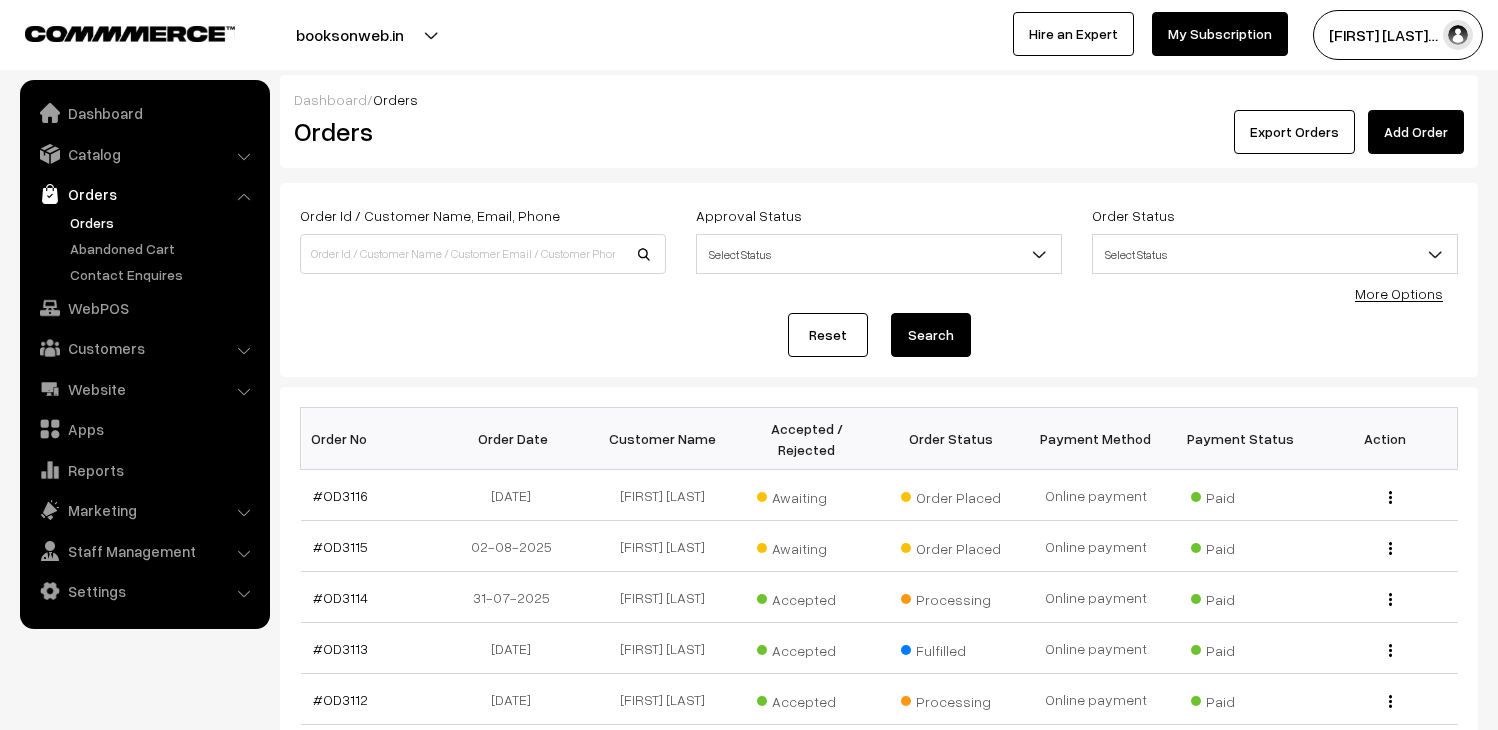 scroll, scrollTop: 0, scrollLeft: 0, axis: both 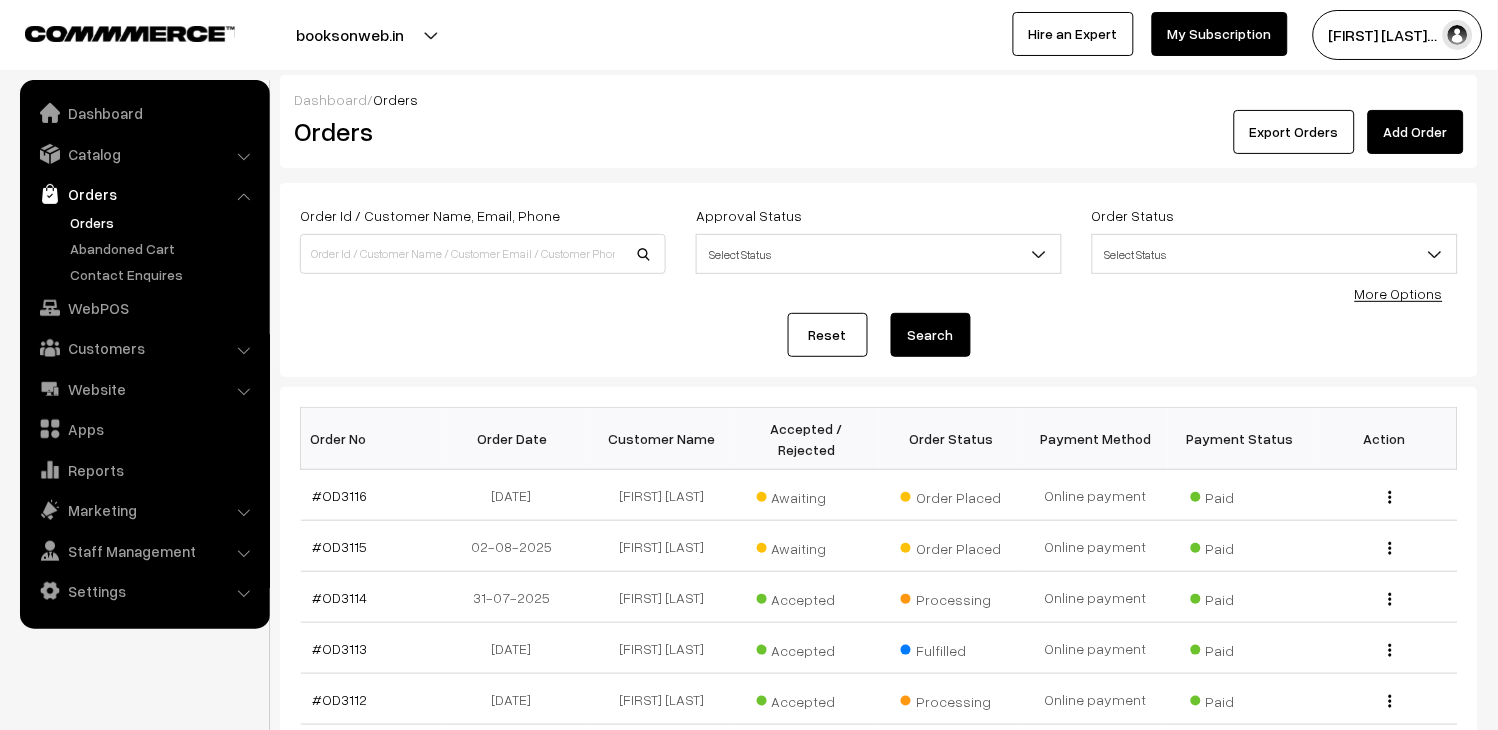 click on "Reset
Search" at bounding box center [879, 335] 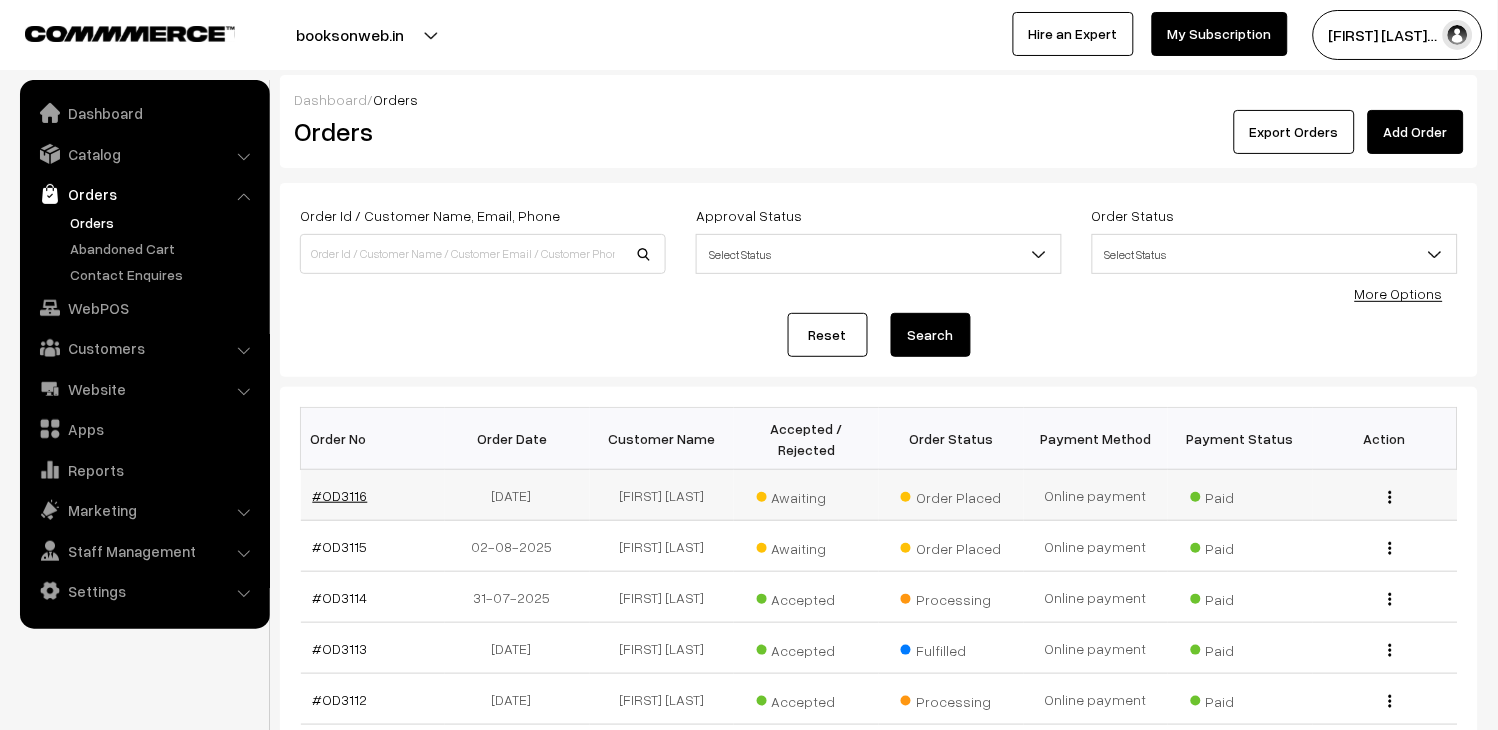 click on "#OD3116" at bounding box center (340, 495) 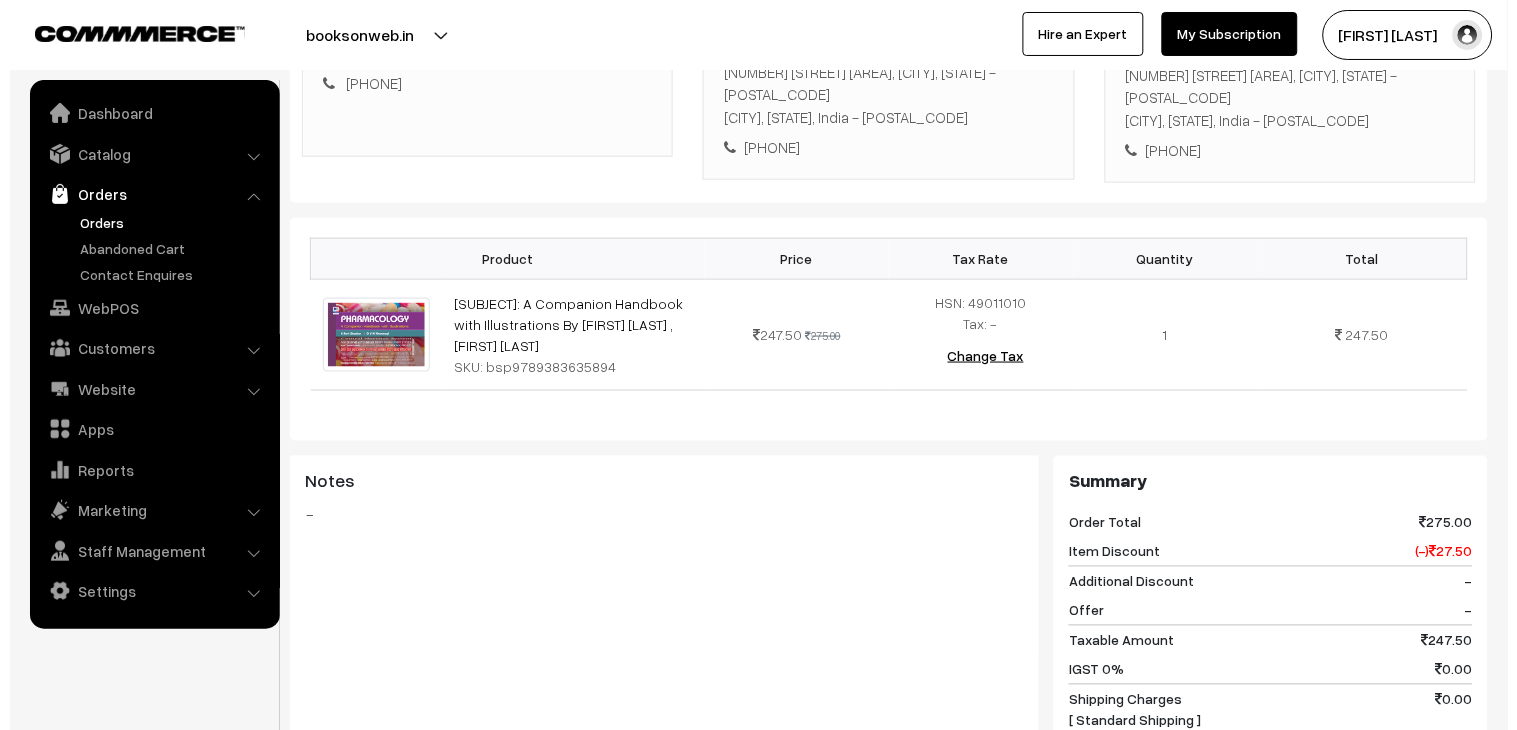 scroll, scrollTop: 888, scrollLeft: 0, axis: vertical 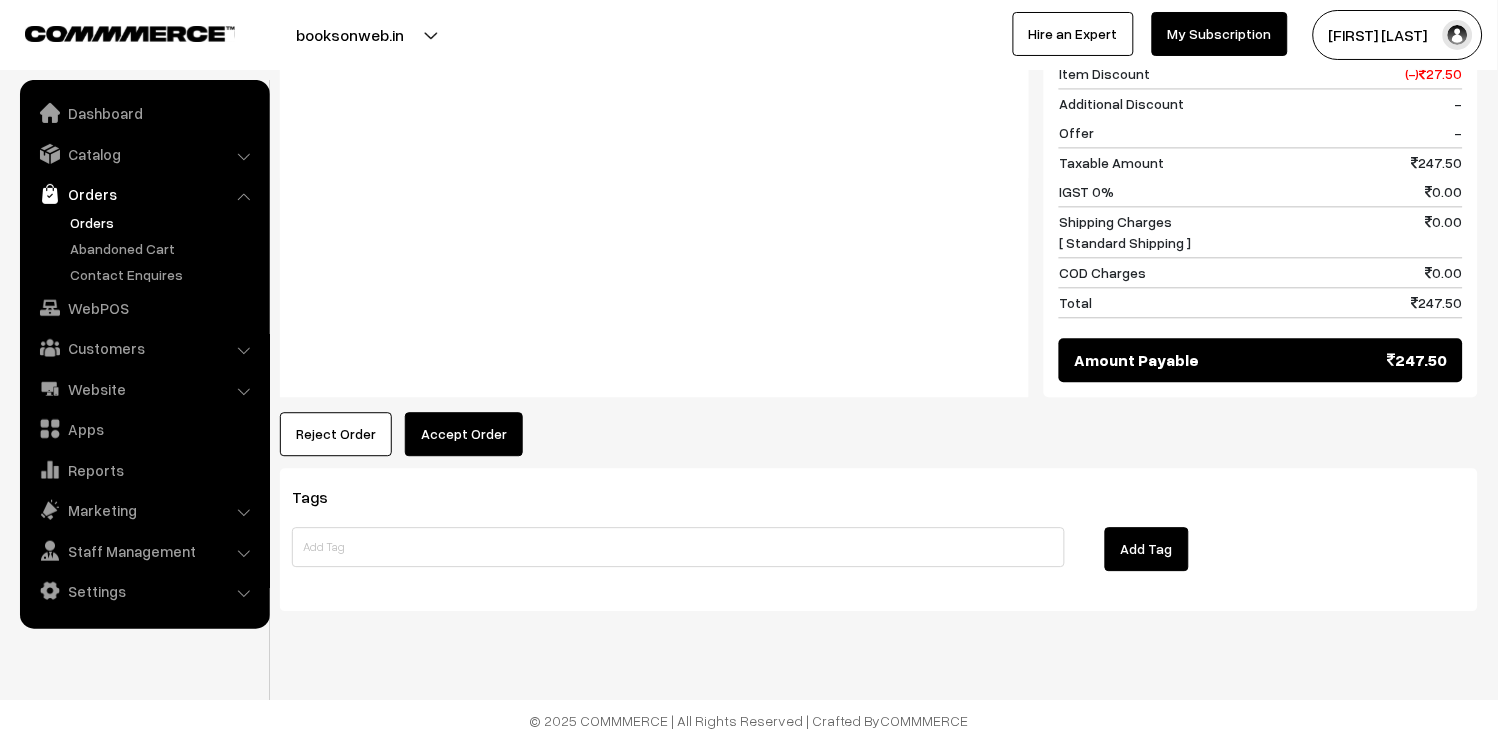 click on "Accept Order" at bounding box center (464, 434) 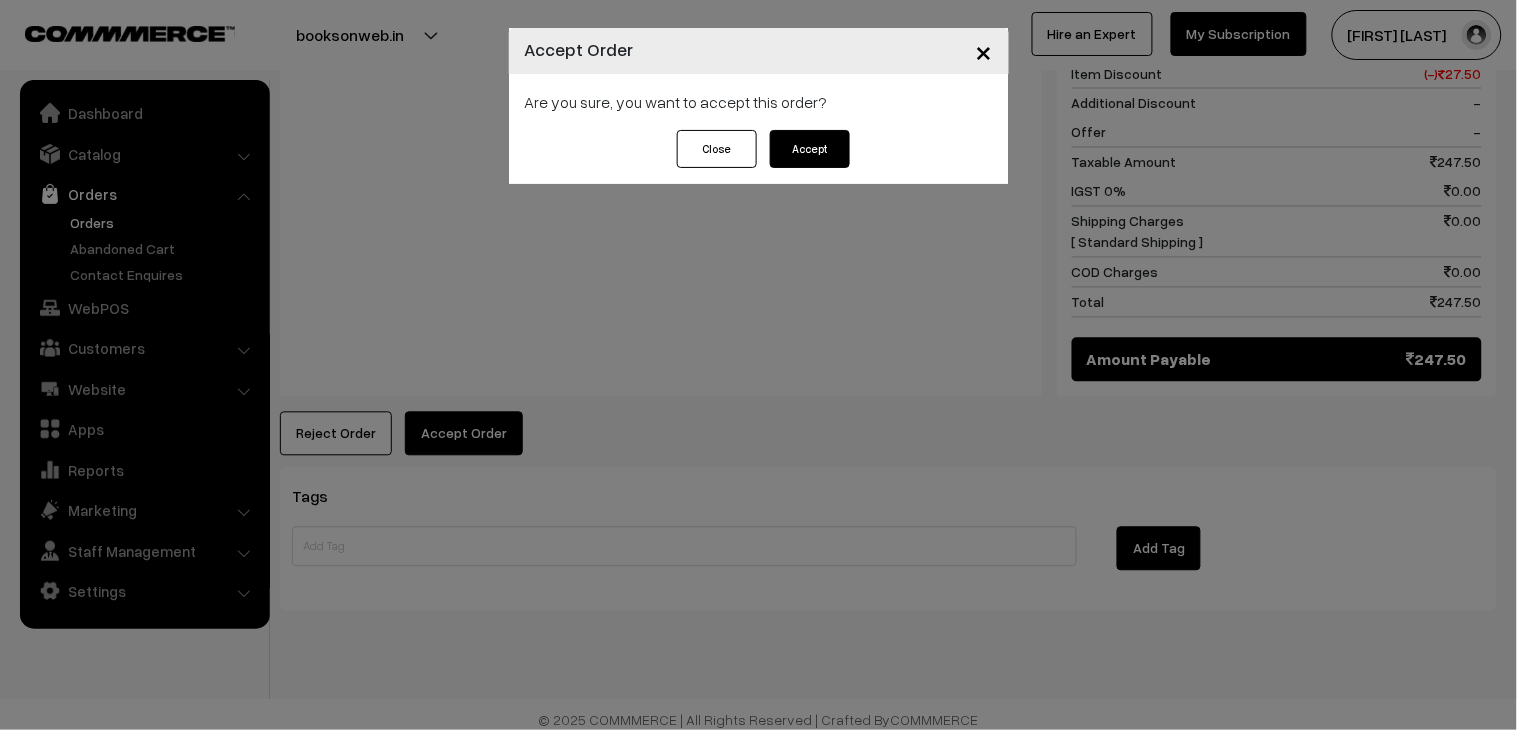 click on "Accept" at bounding box center [810, 149] 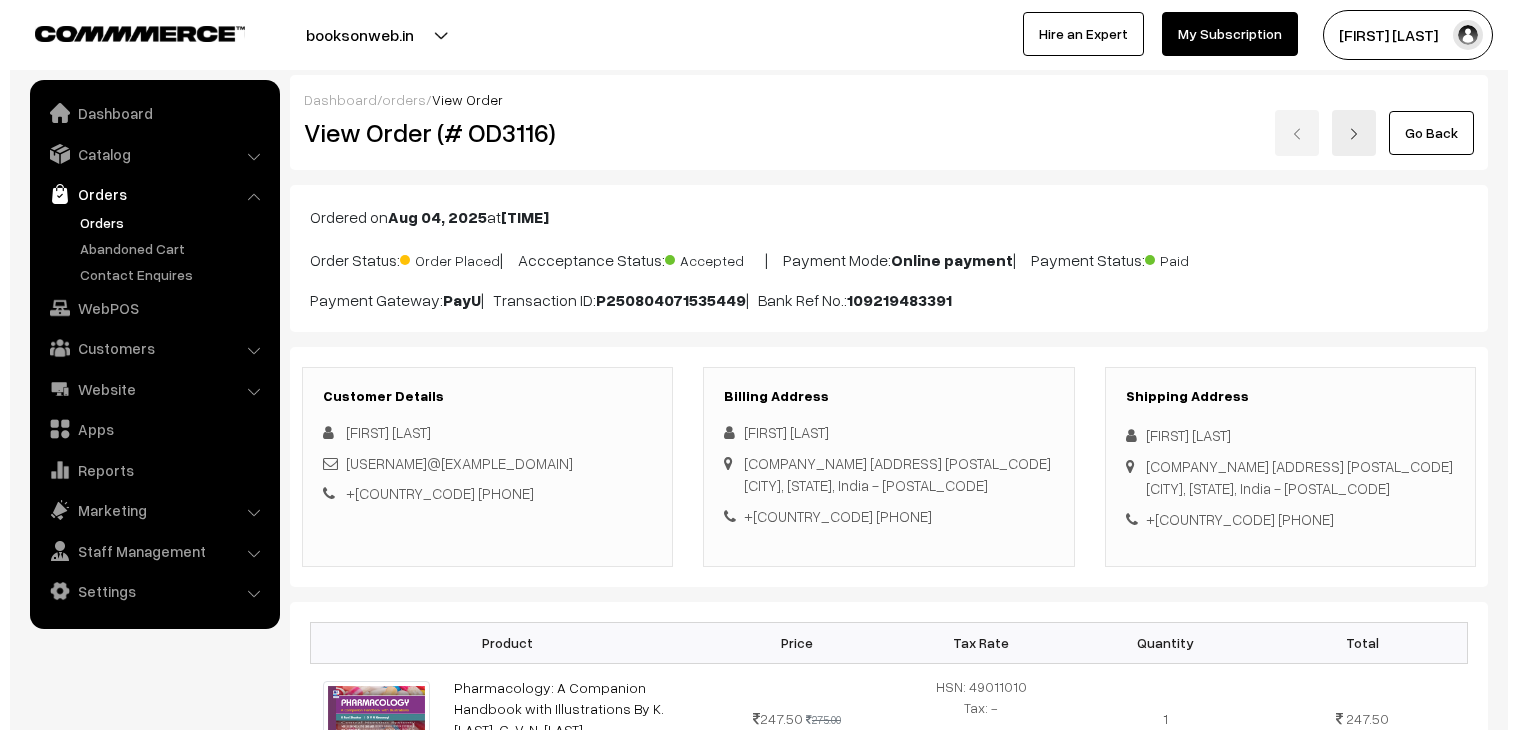 scroll, scrollTop: 888, scrollLeft: 0, axis: vertical 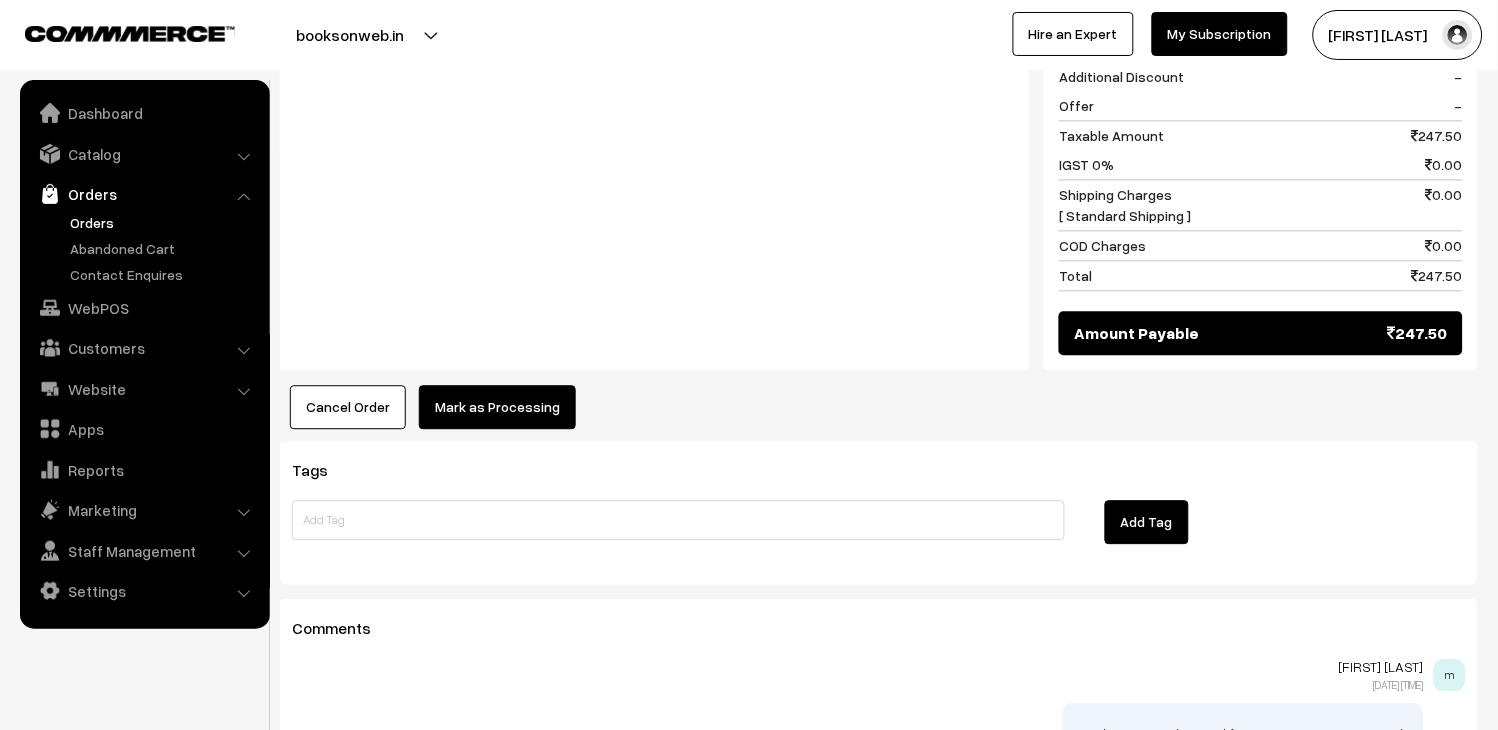 click on "Mark as Processing" at bounding box center (497, 407) 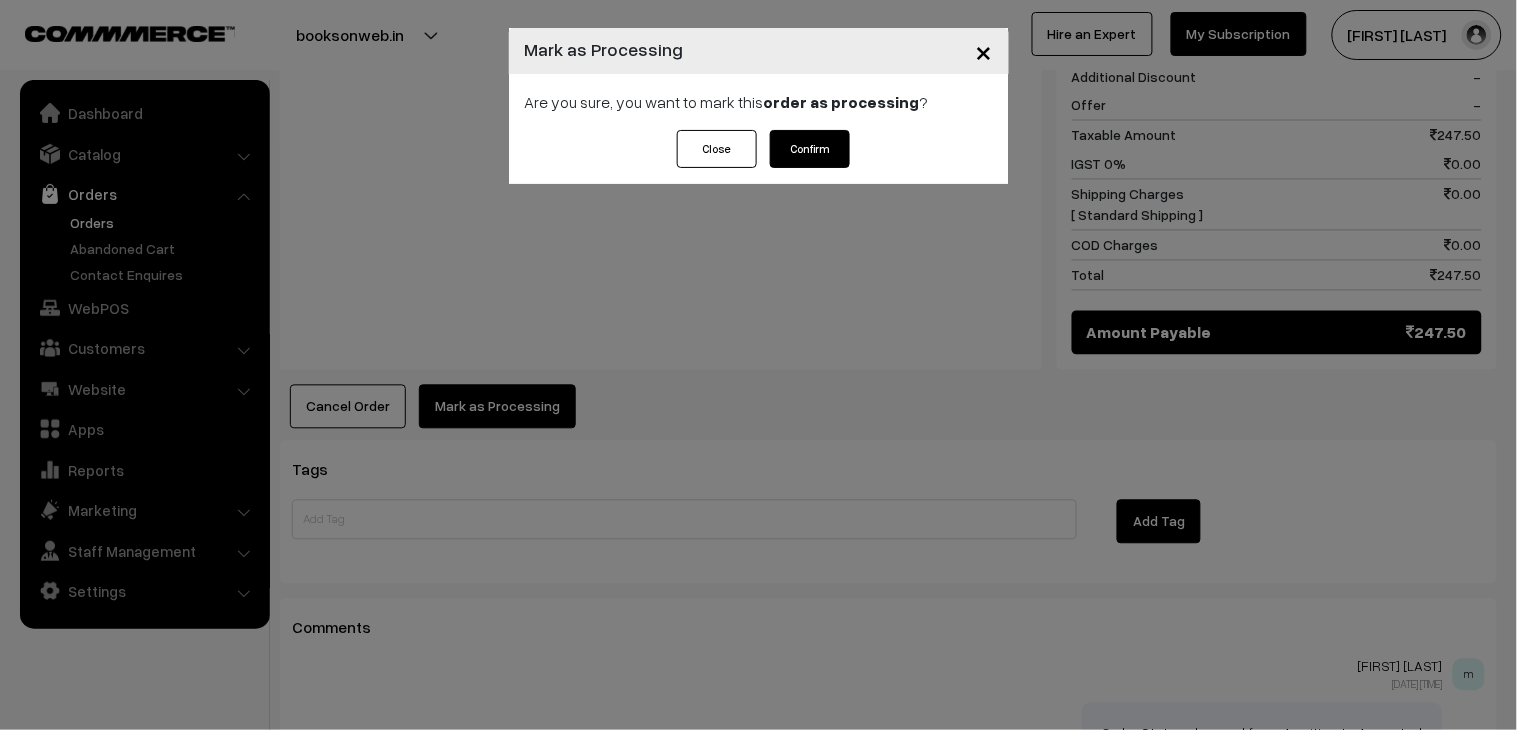click on "Confirm" at bounding box center (810, 149) 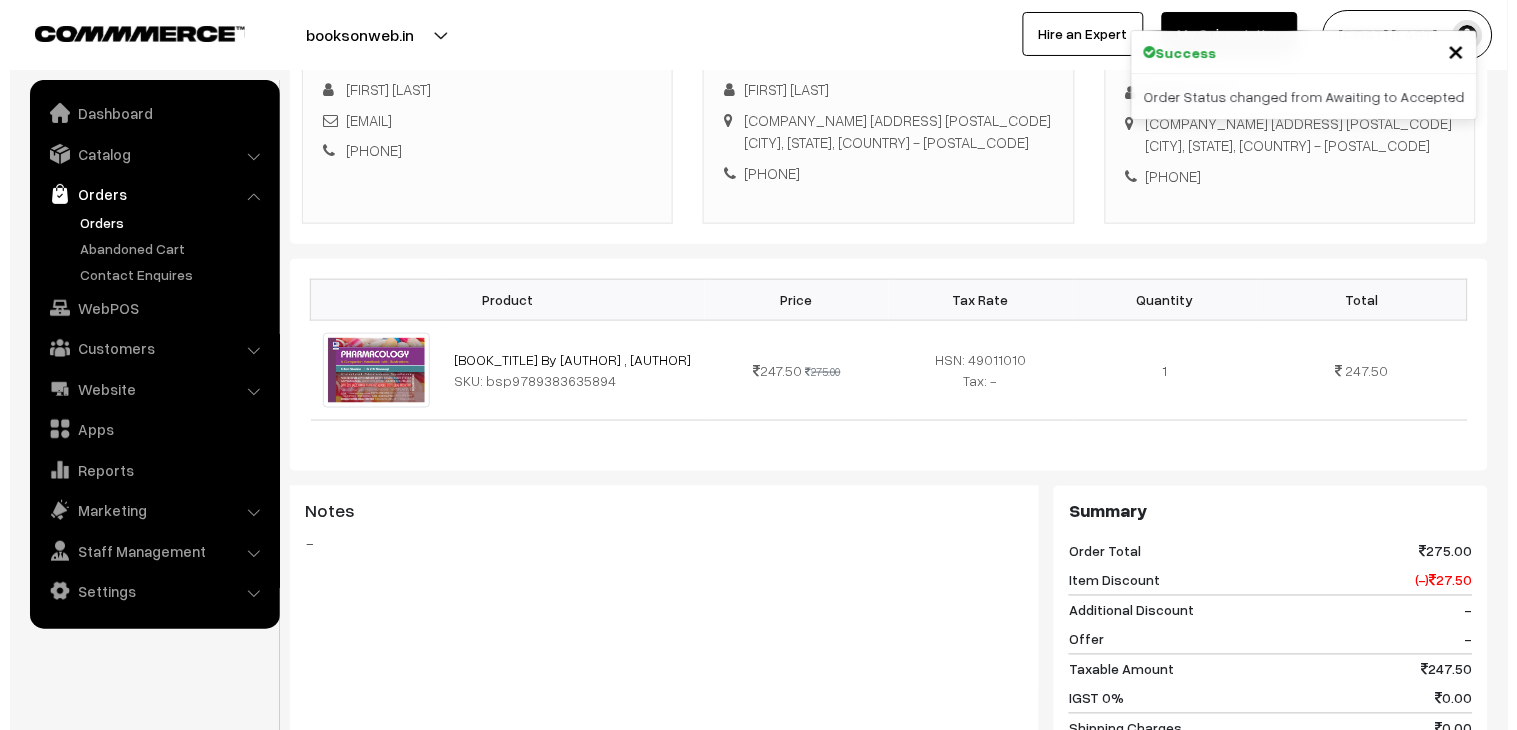 scroll, scrollTop: 666, scrollLeft: 0, axis: vertical 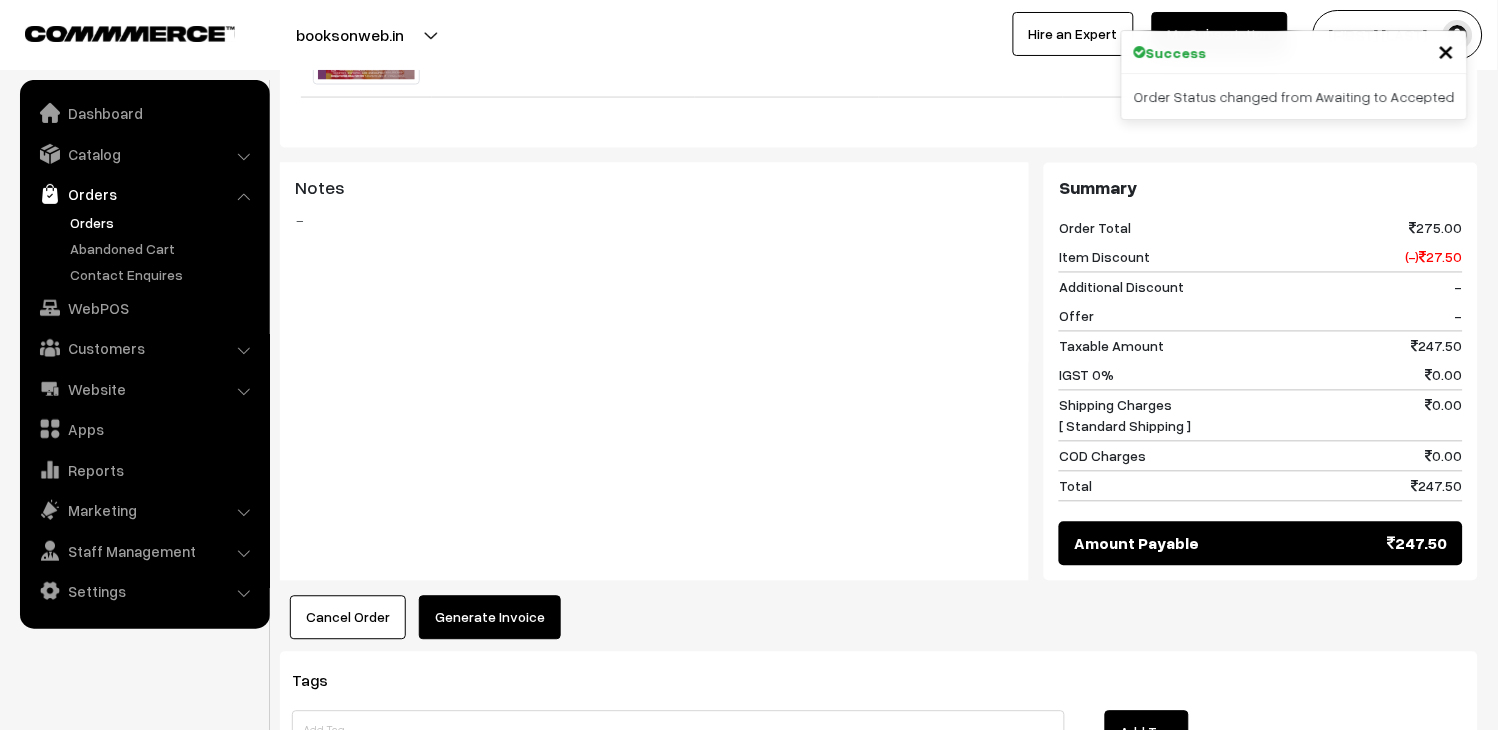 click on "Generate Invoice" at bounding box center [490, 618] 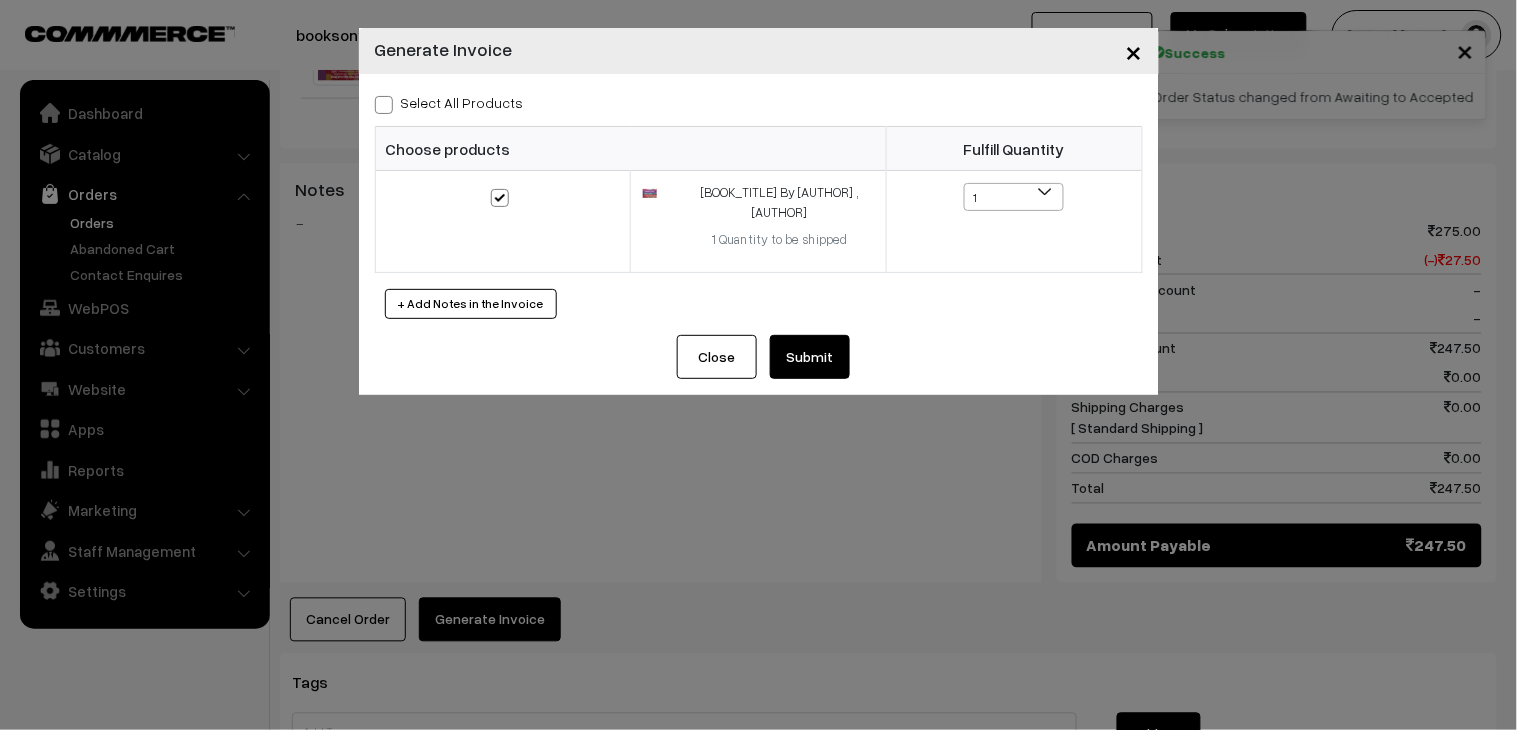 click on "Submit" at bounding box center (810, 357) 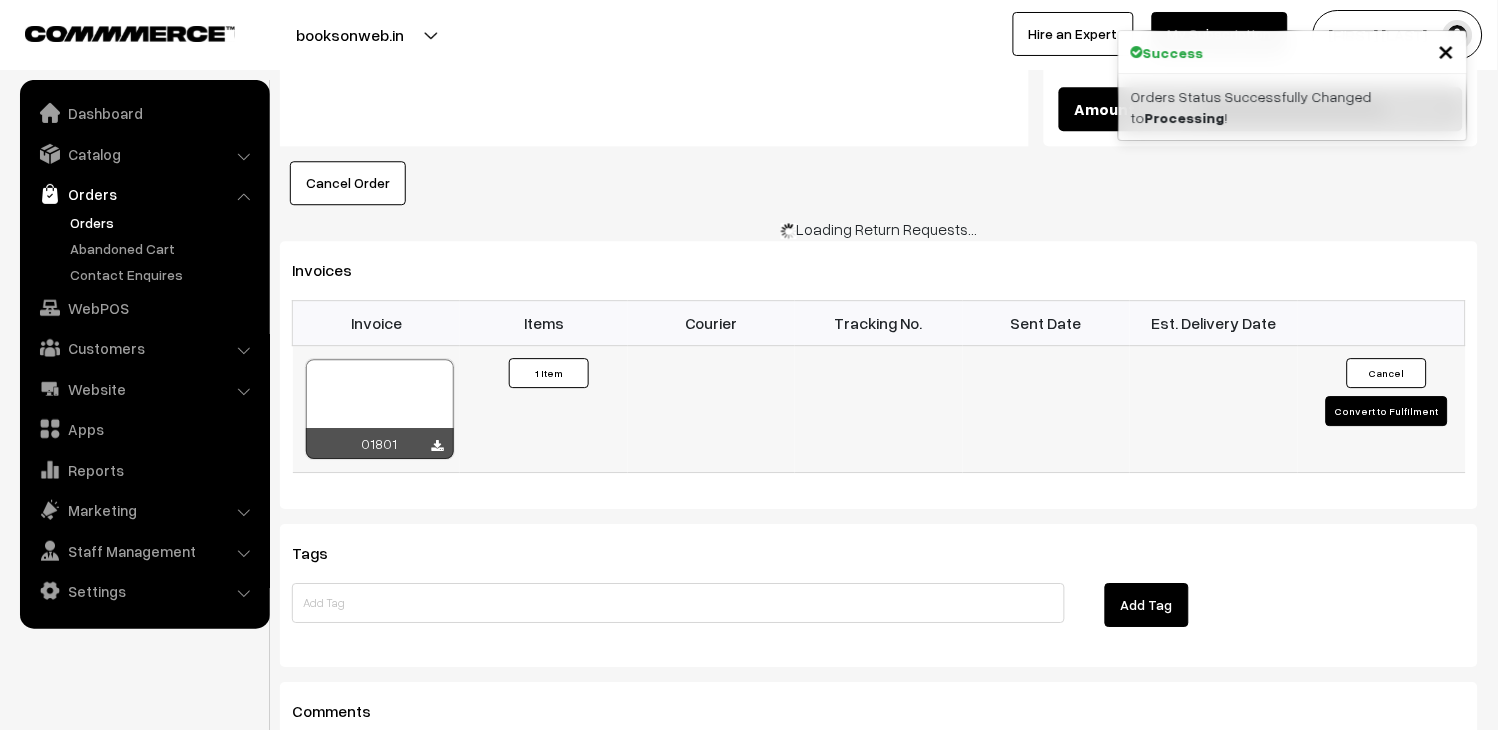 scroll, scrollTop: 1111, scrollLeft: 0, axis: vertical 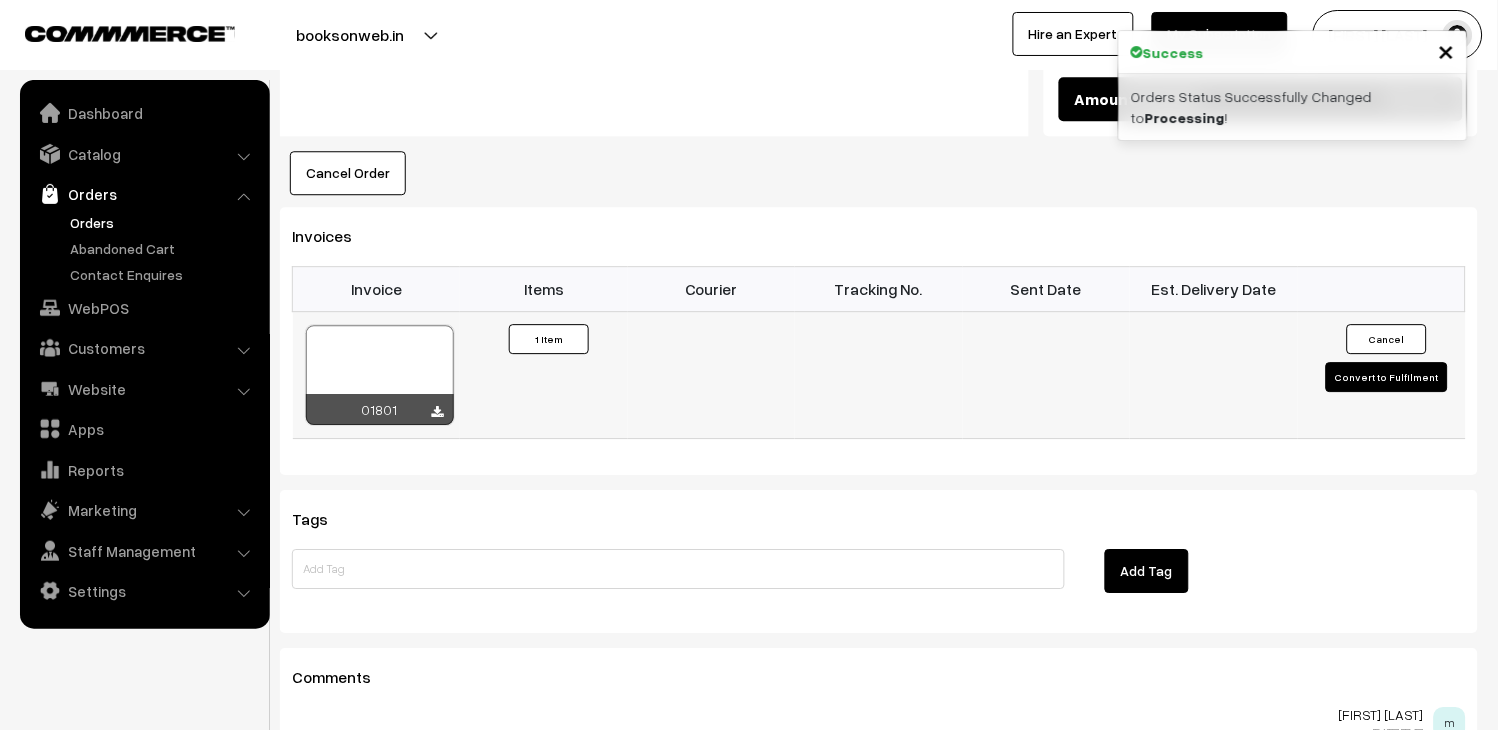 click at bounding box center (380, 375) 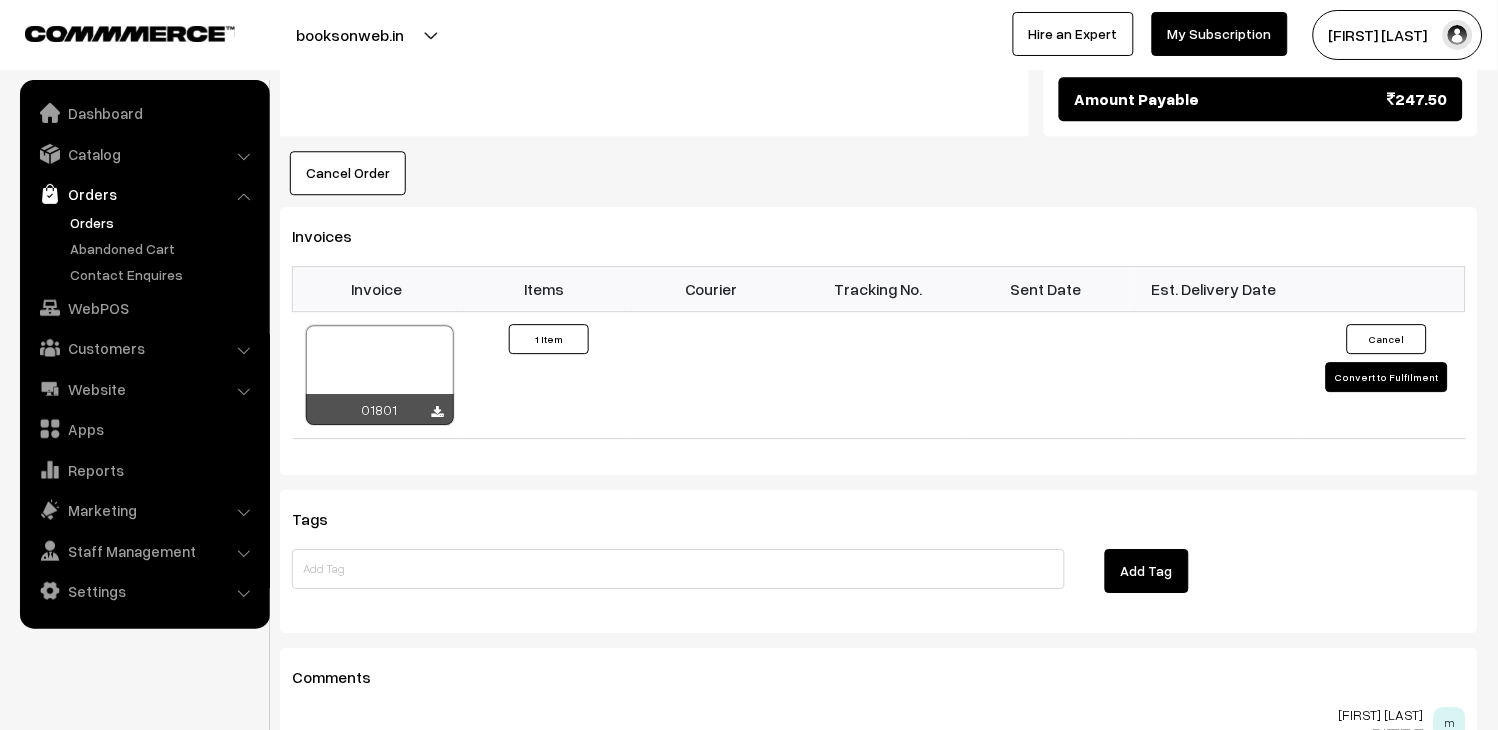 click on "Orders" at bounding box center [164, 222] 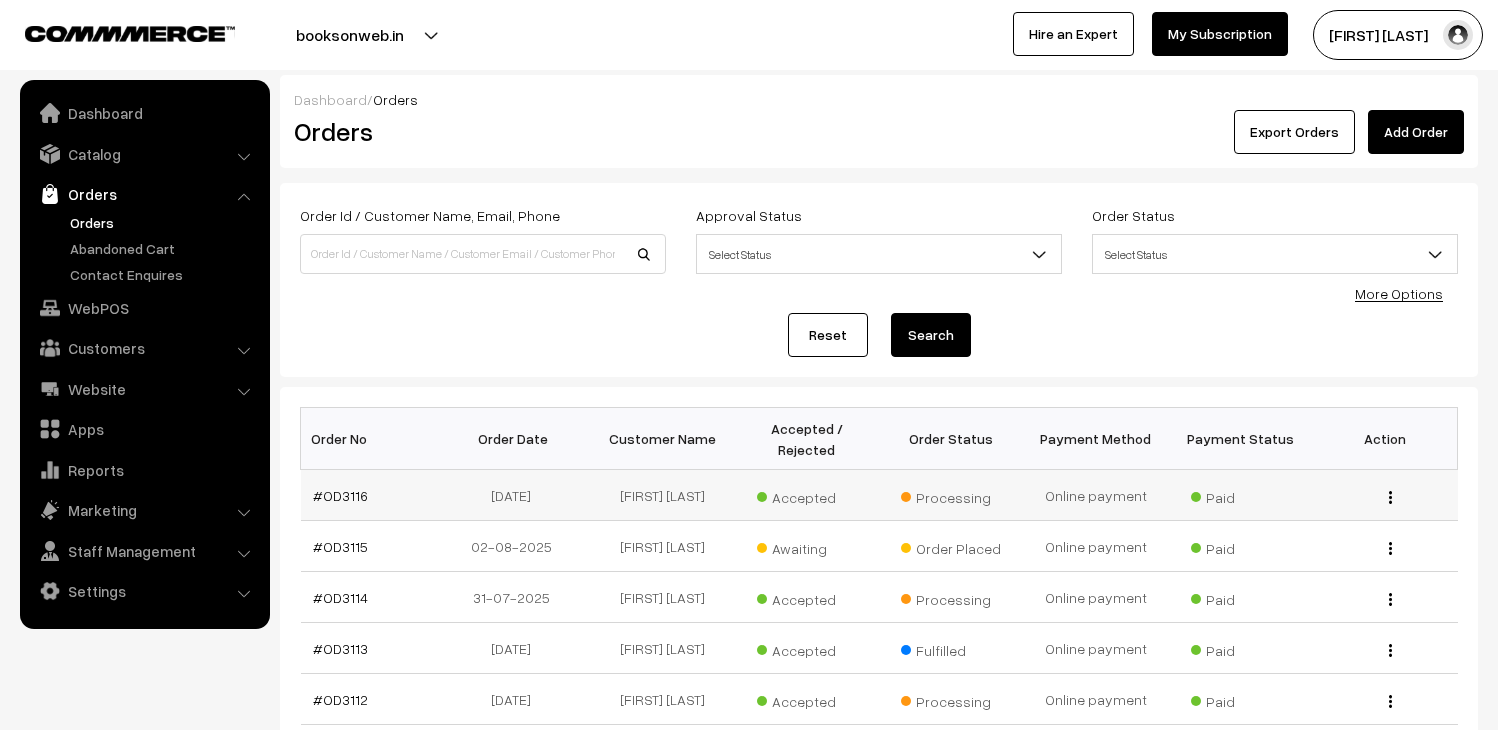 scroll, scrollTop: 0, scrollLeft: 0, axis: both 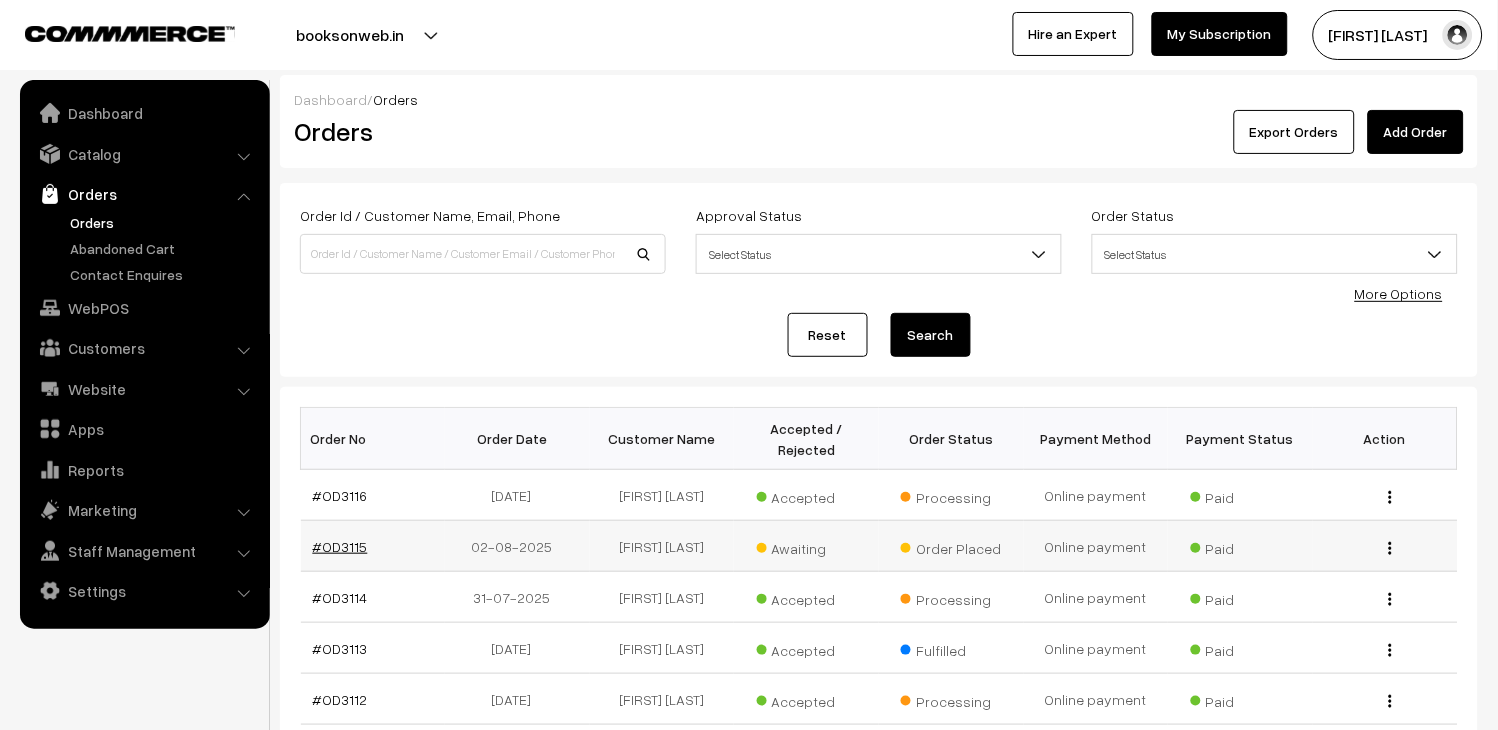 click on "#OD3115" at bounding box center (340, 546) 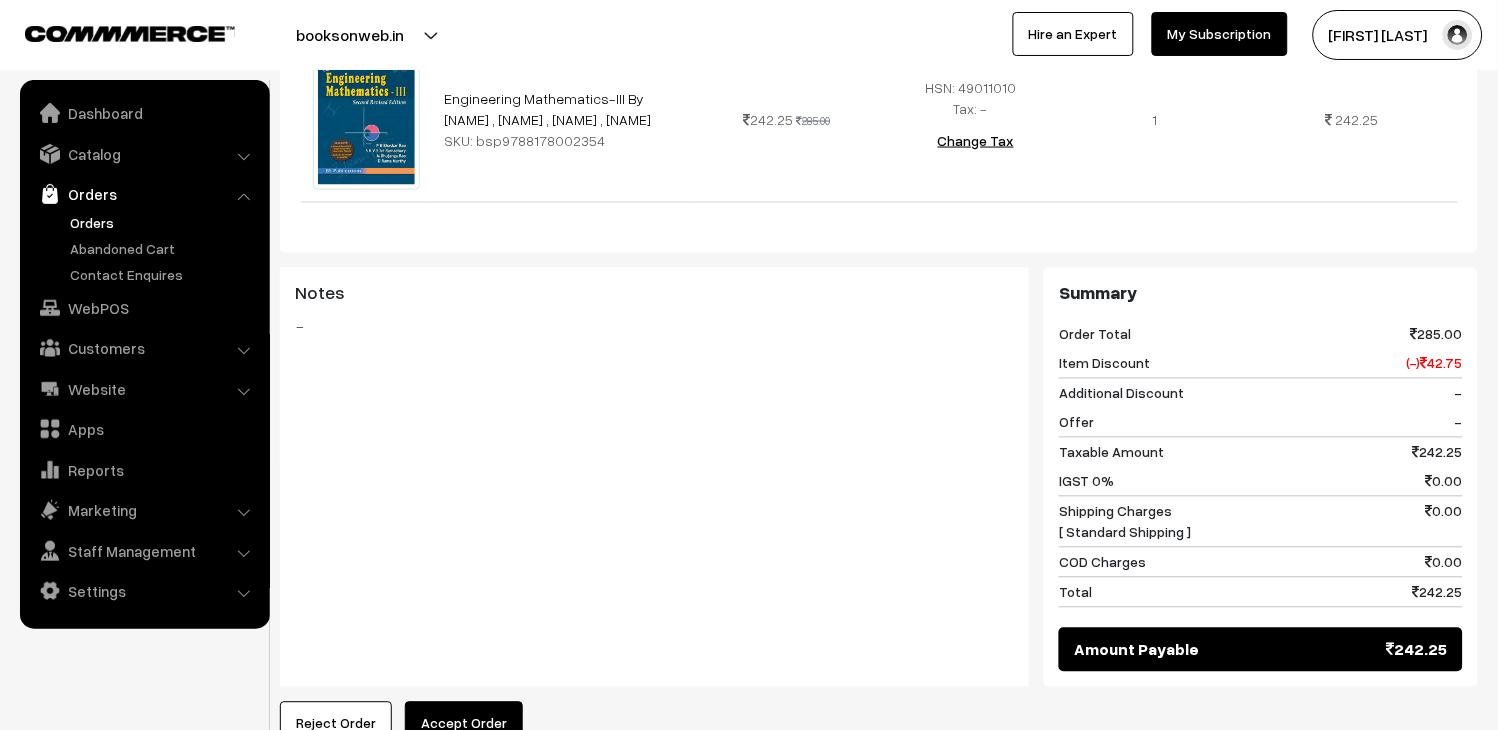 scroll, scrollTop: 666, scrollLeft: 0, axis: vertical 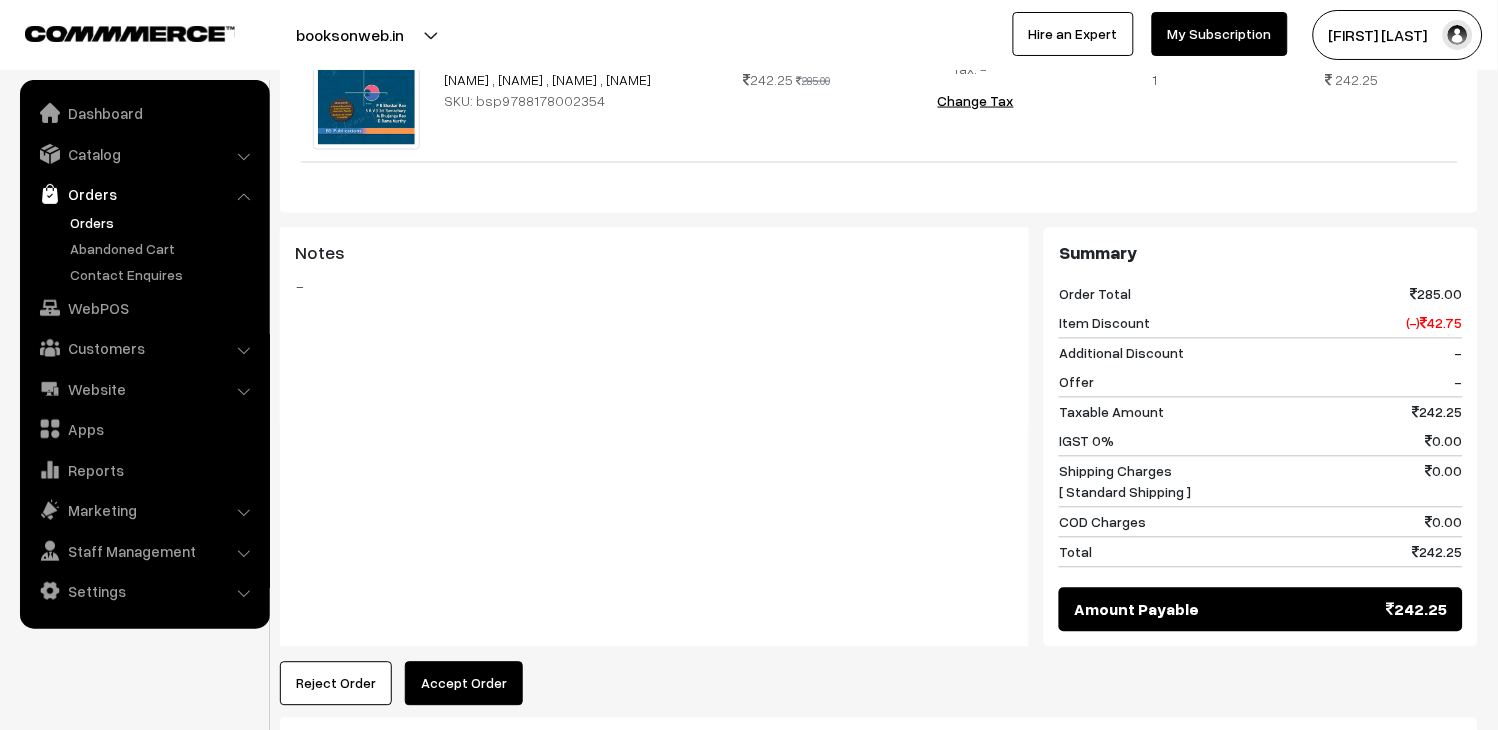 click on "Orders" at bounding box center (164, 222) 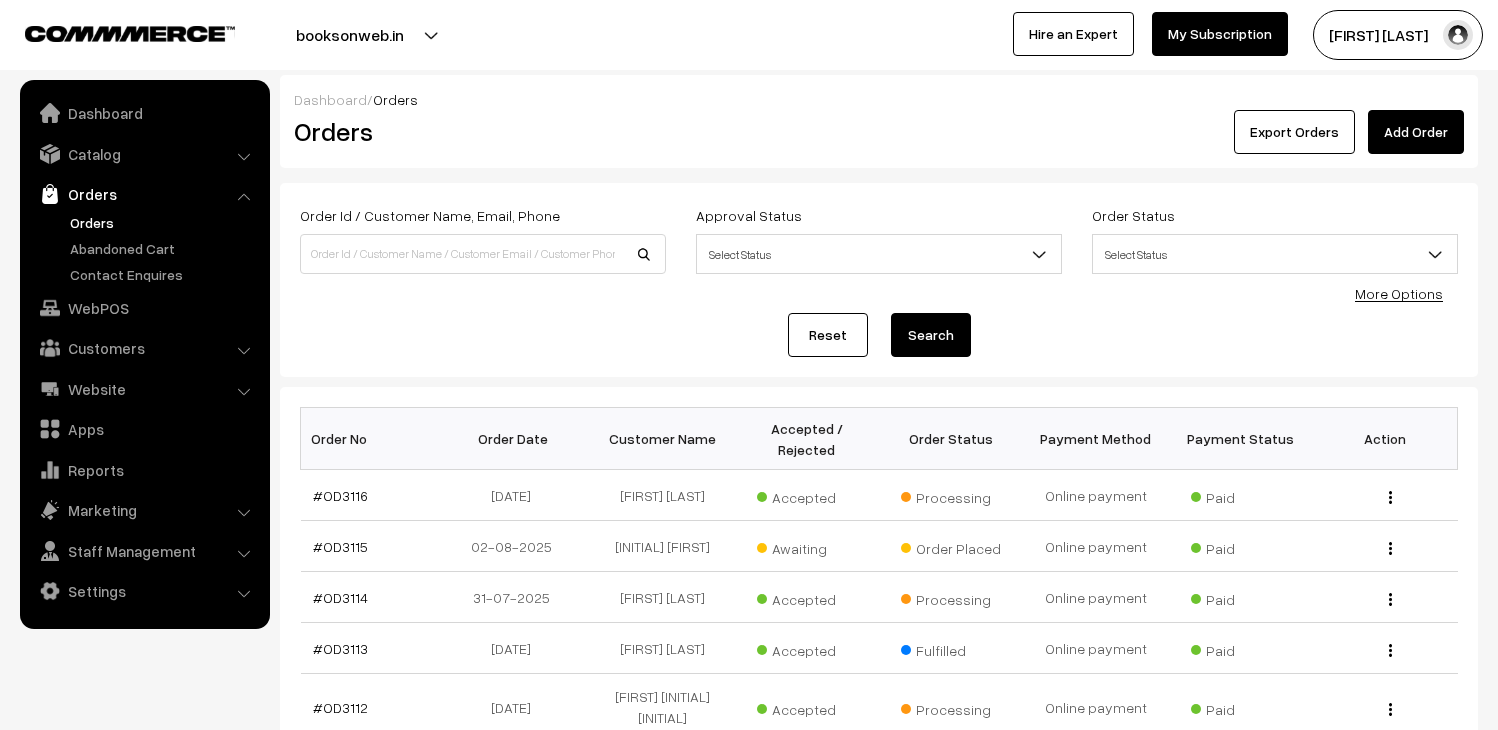 scroll, scrollTop: 0, scrollLeft: 0, axis: both 